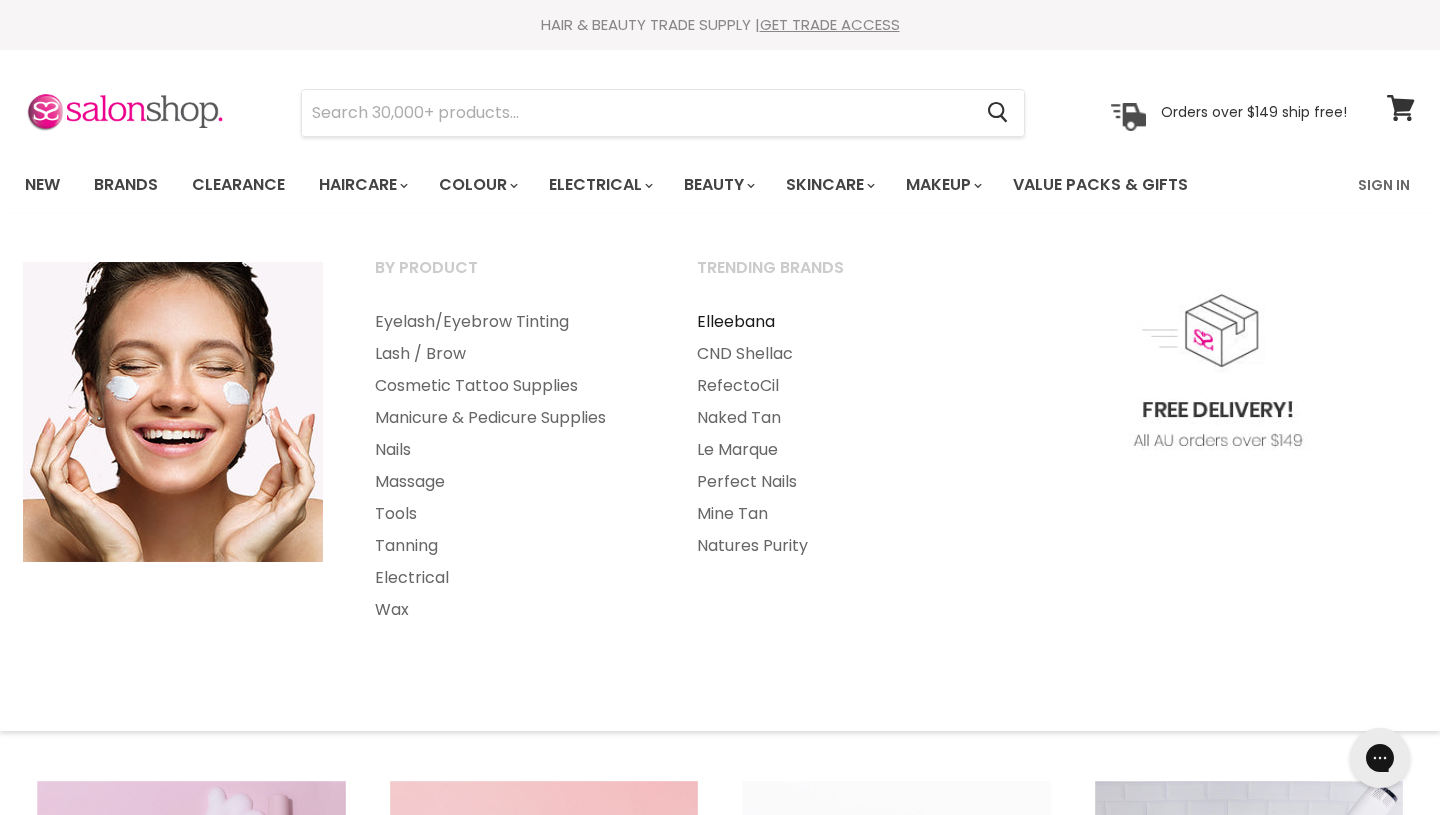 scroll, scrollTop: 0, scrollLeft: 0, axis: both 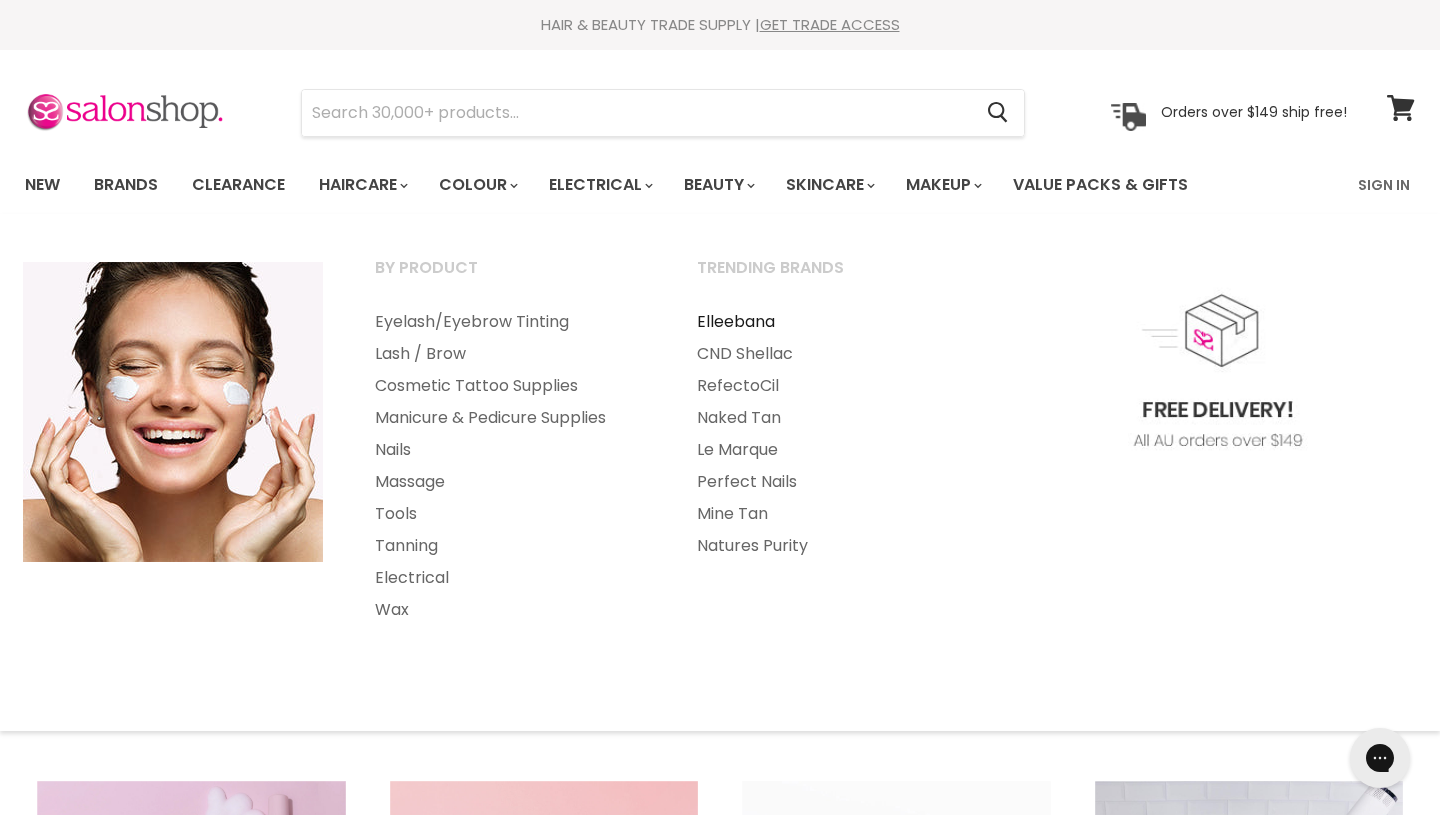 click on "Elleebana" at bounding box center [831, 322] 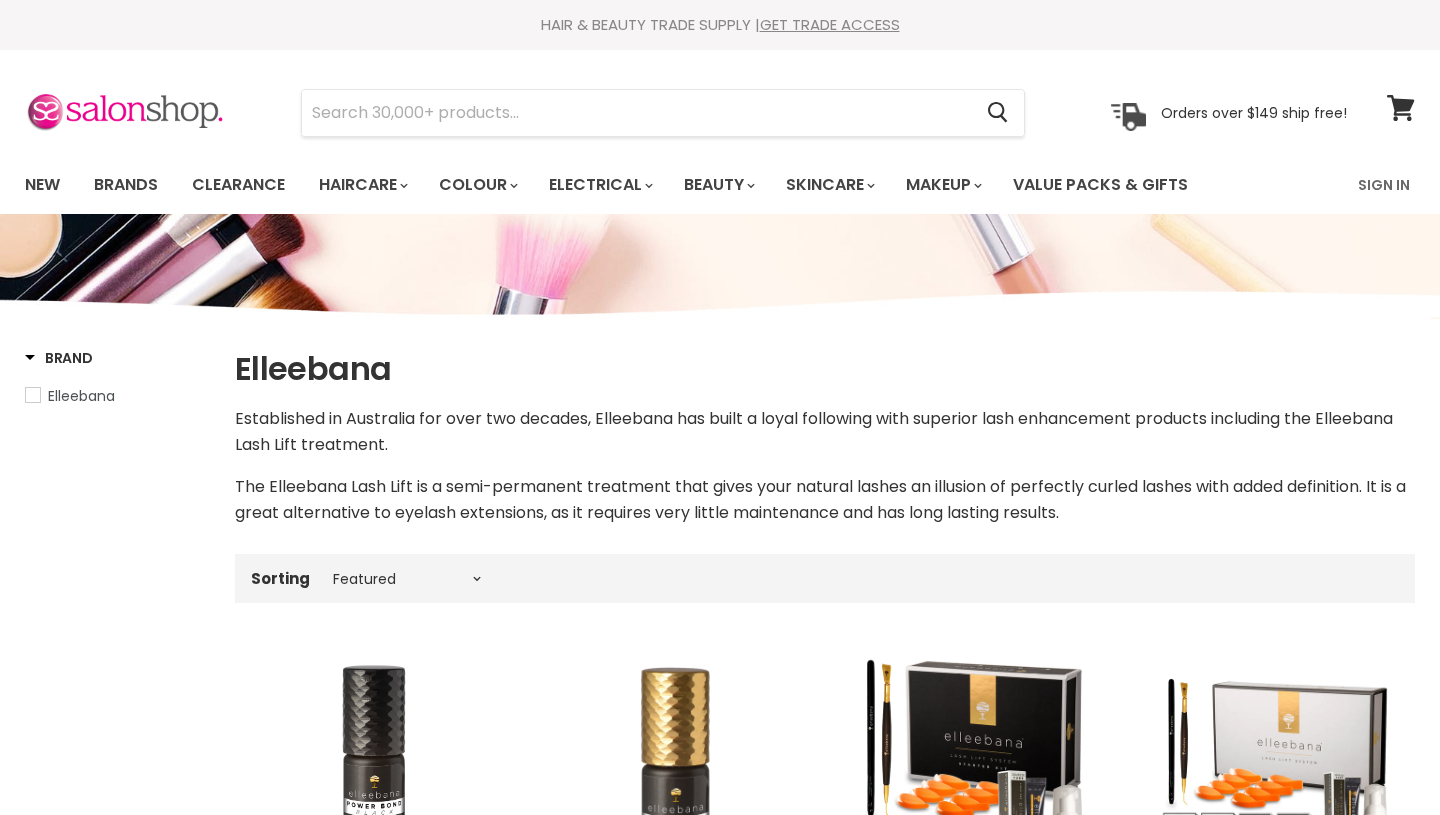 select on "manual" 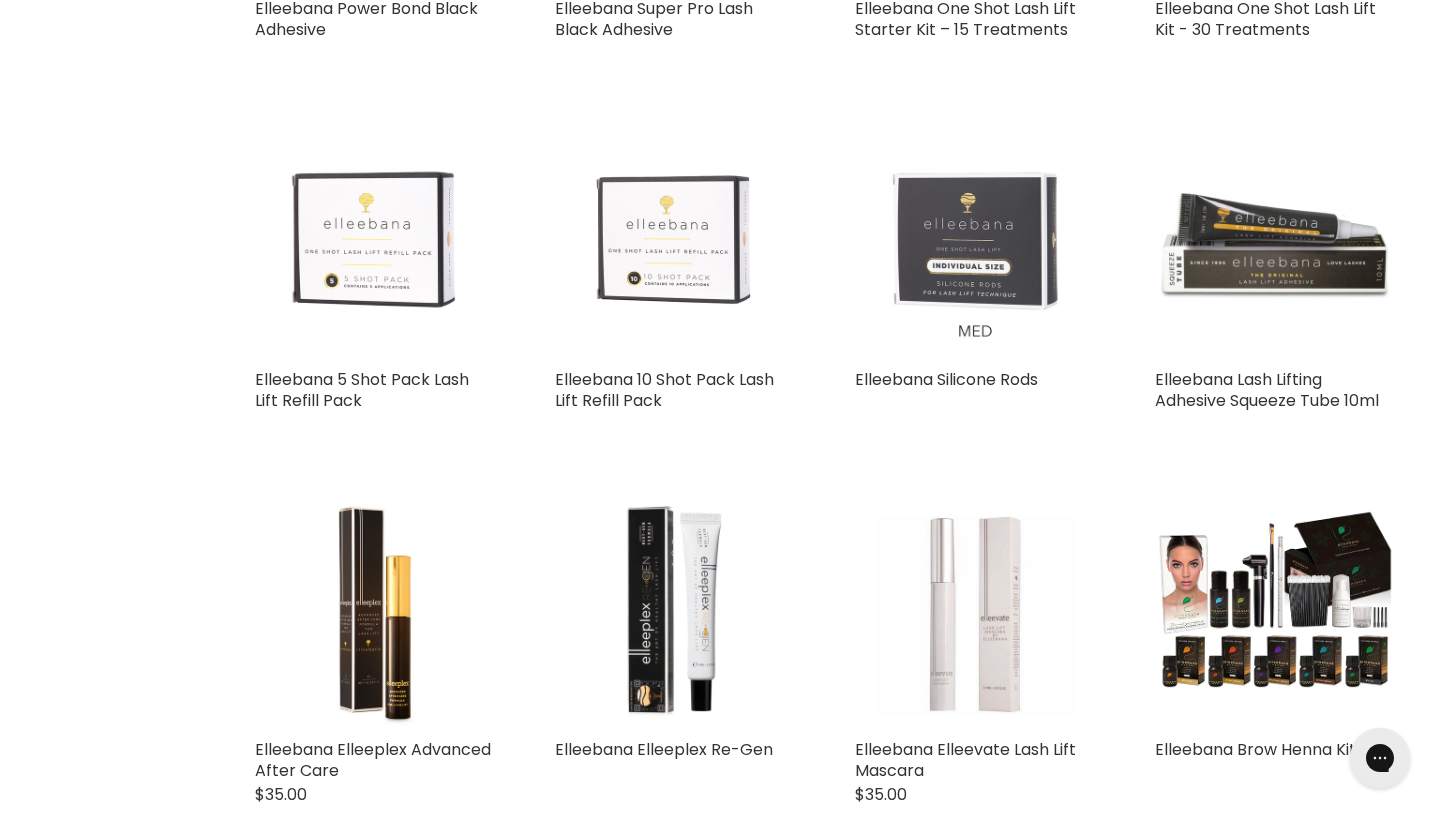 scroll, scrollTop: 0, scrollLeft: 0, axis: both 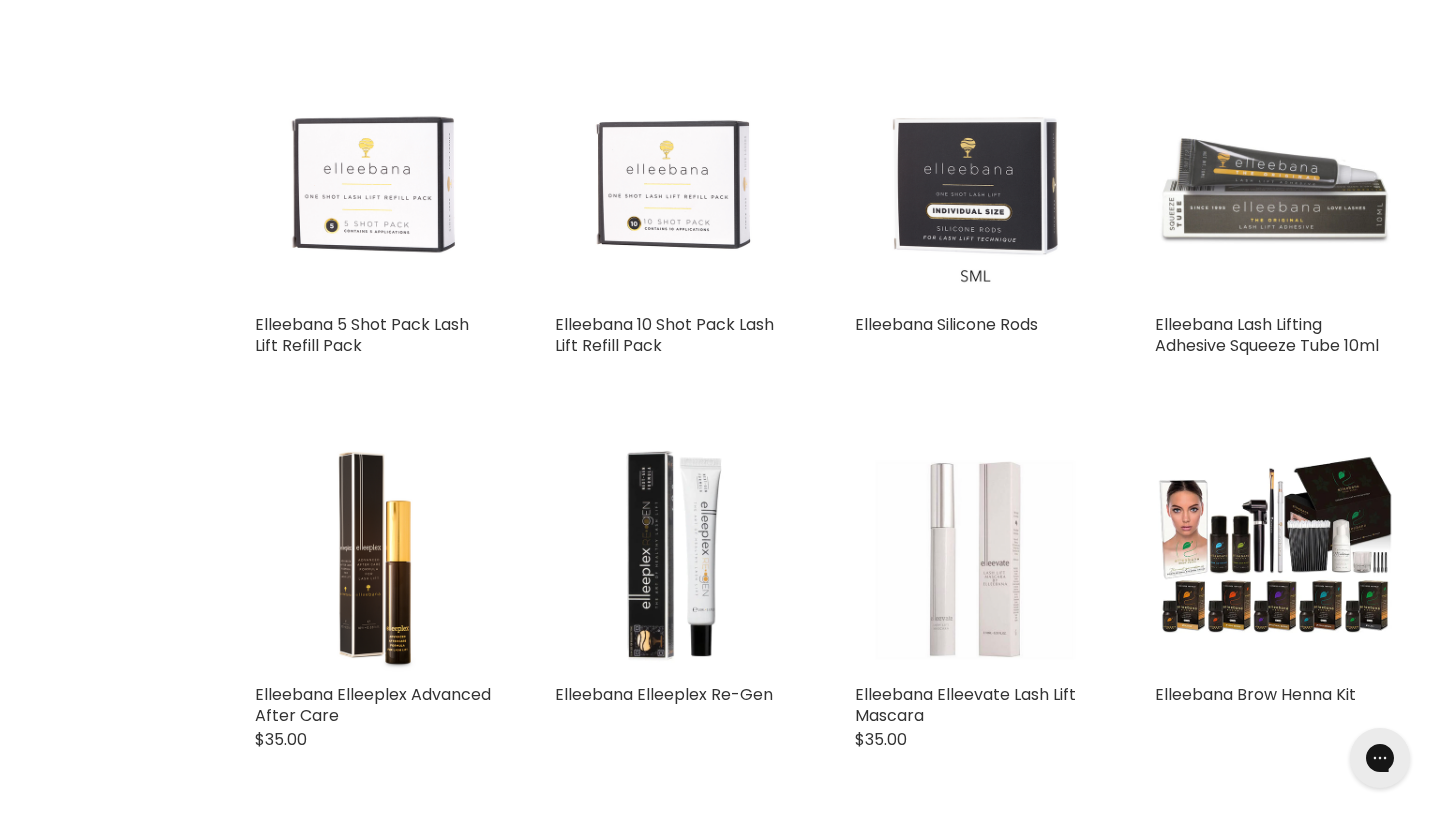 click at bounding box center (1275, 184) 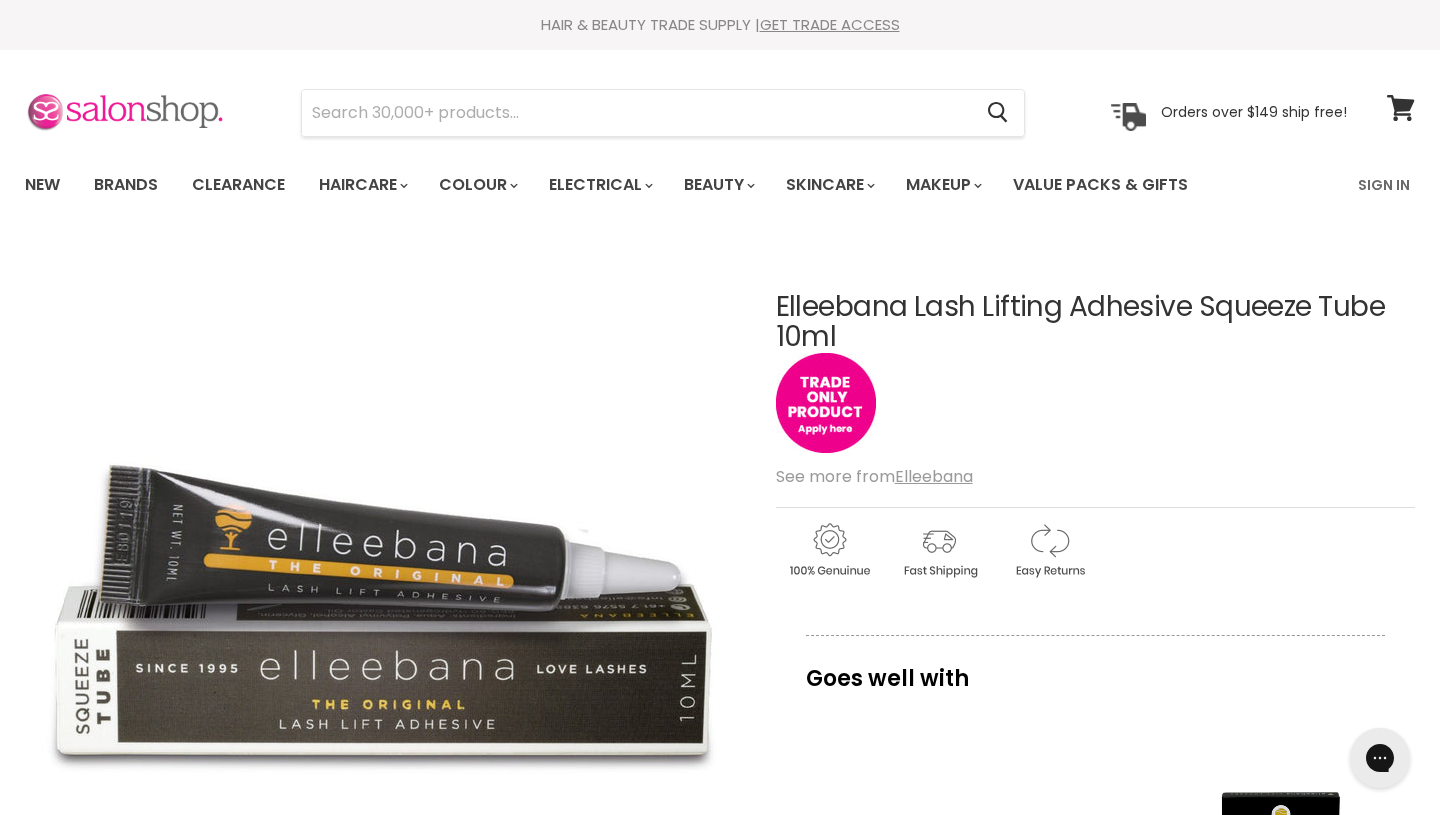 scroll, scrollTop: 0, scrollLeft: 0, axis: both 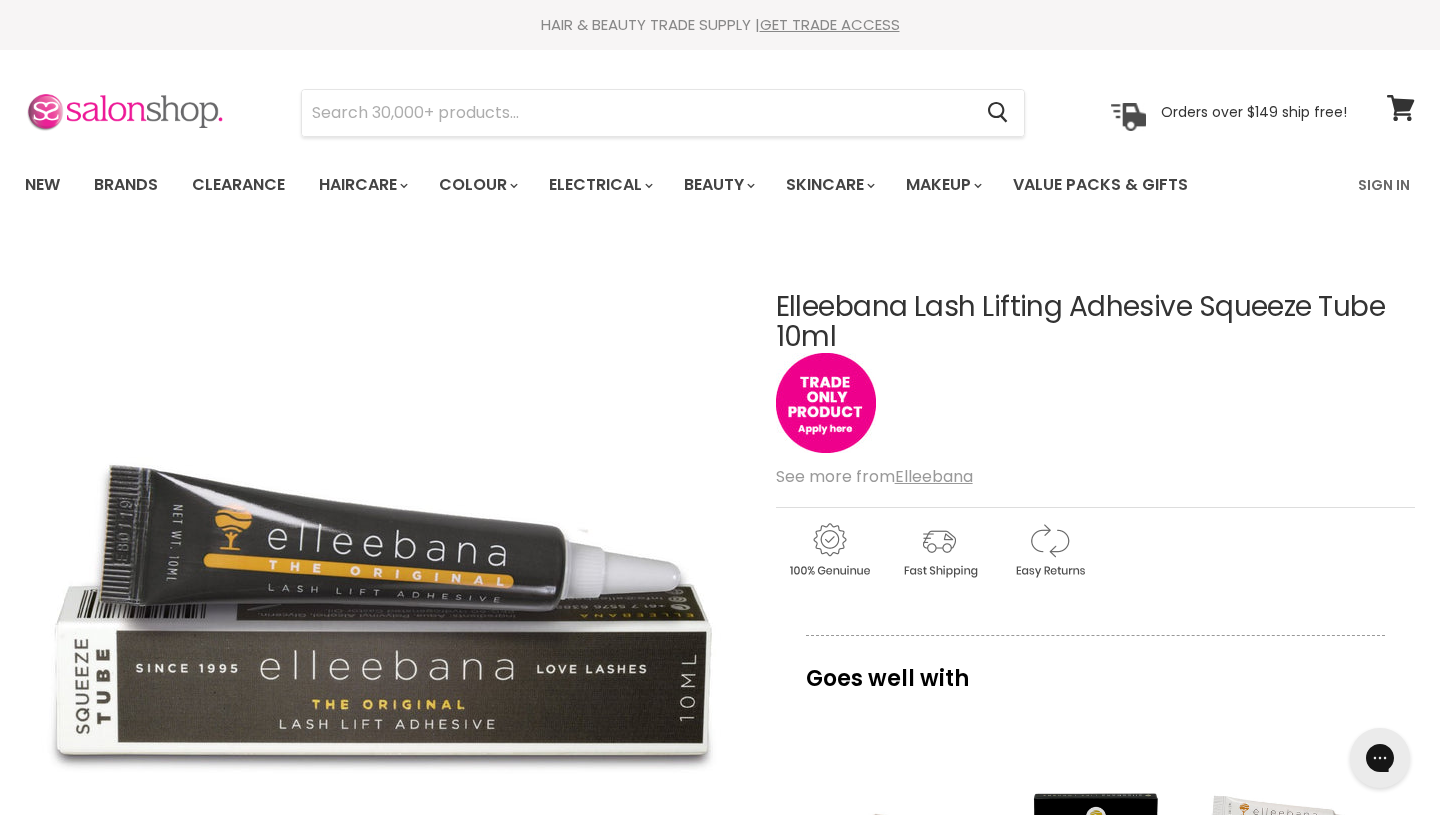 click at bounding box center [125, 113] 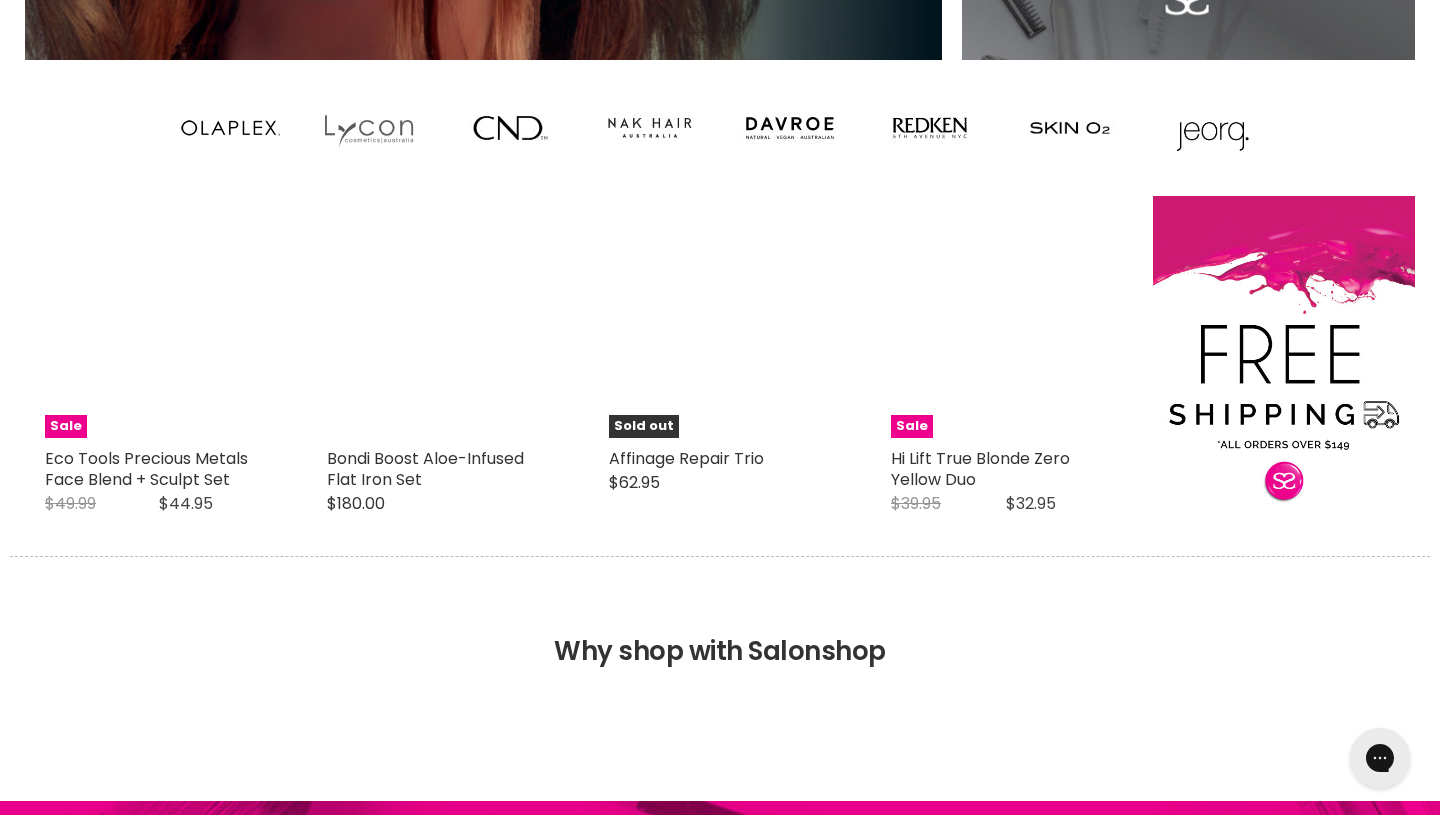 scroll, scrollTop: 0, scrollLeft: 0, axis: both 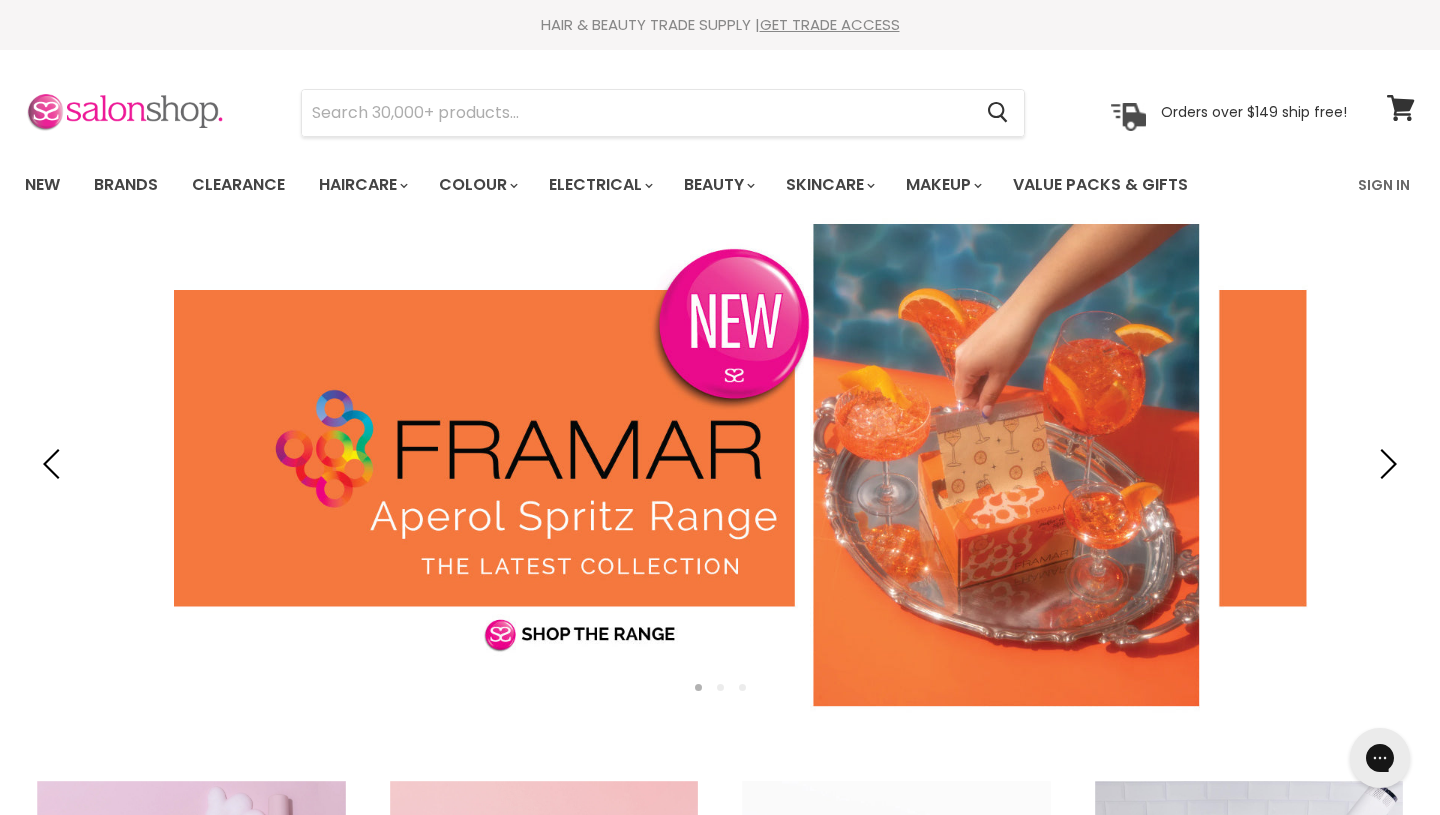 click at bounding box center (125, 113) 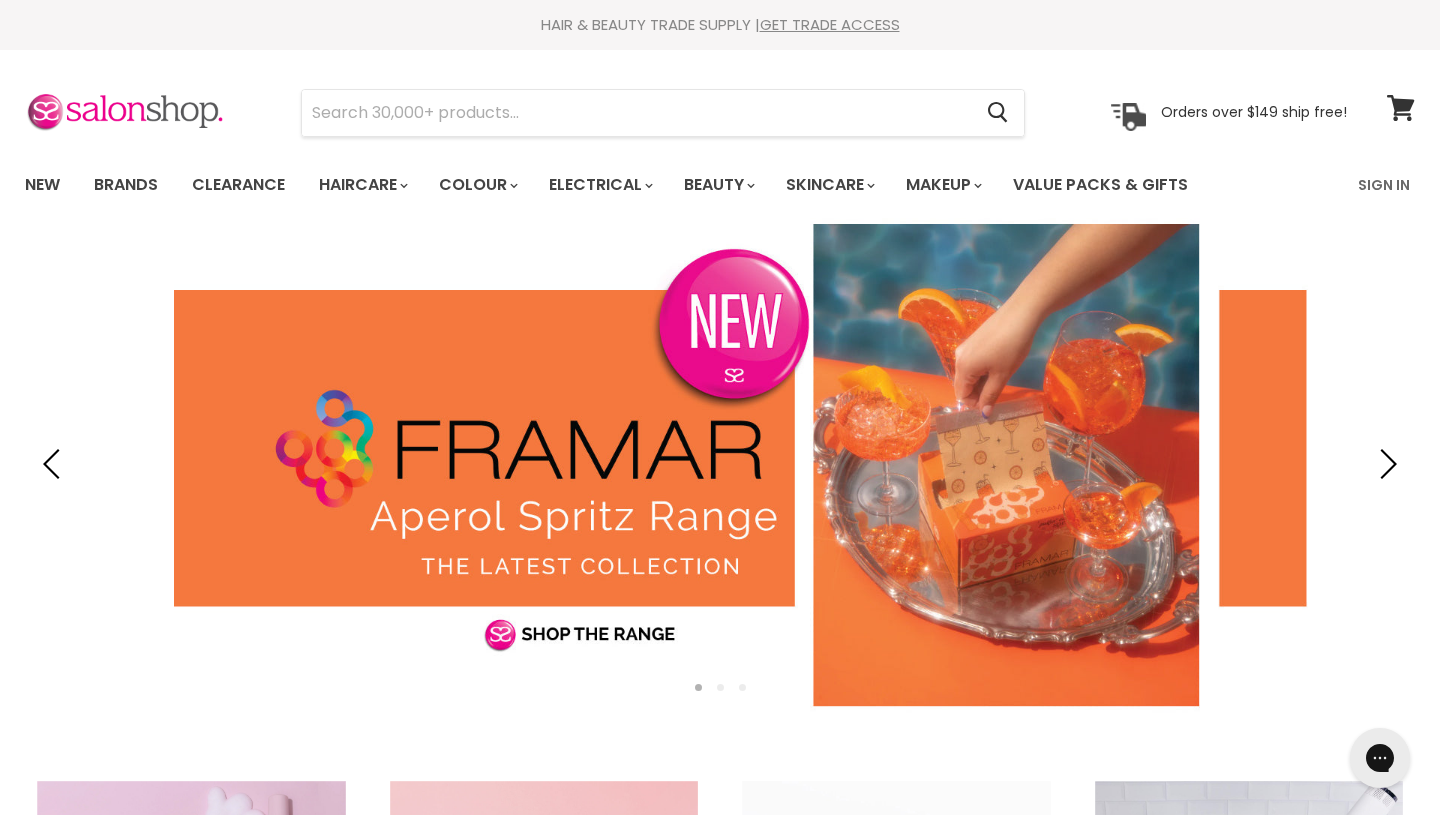 scroll, scrollTop: 0, scrollLeft: 0, axis: both 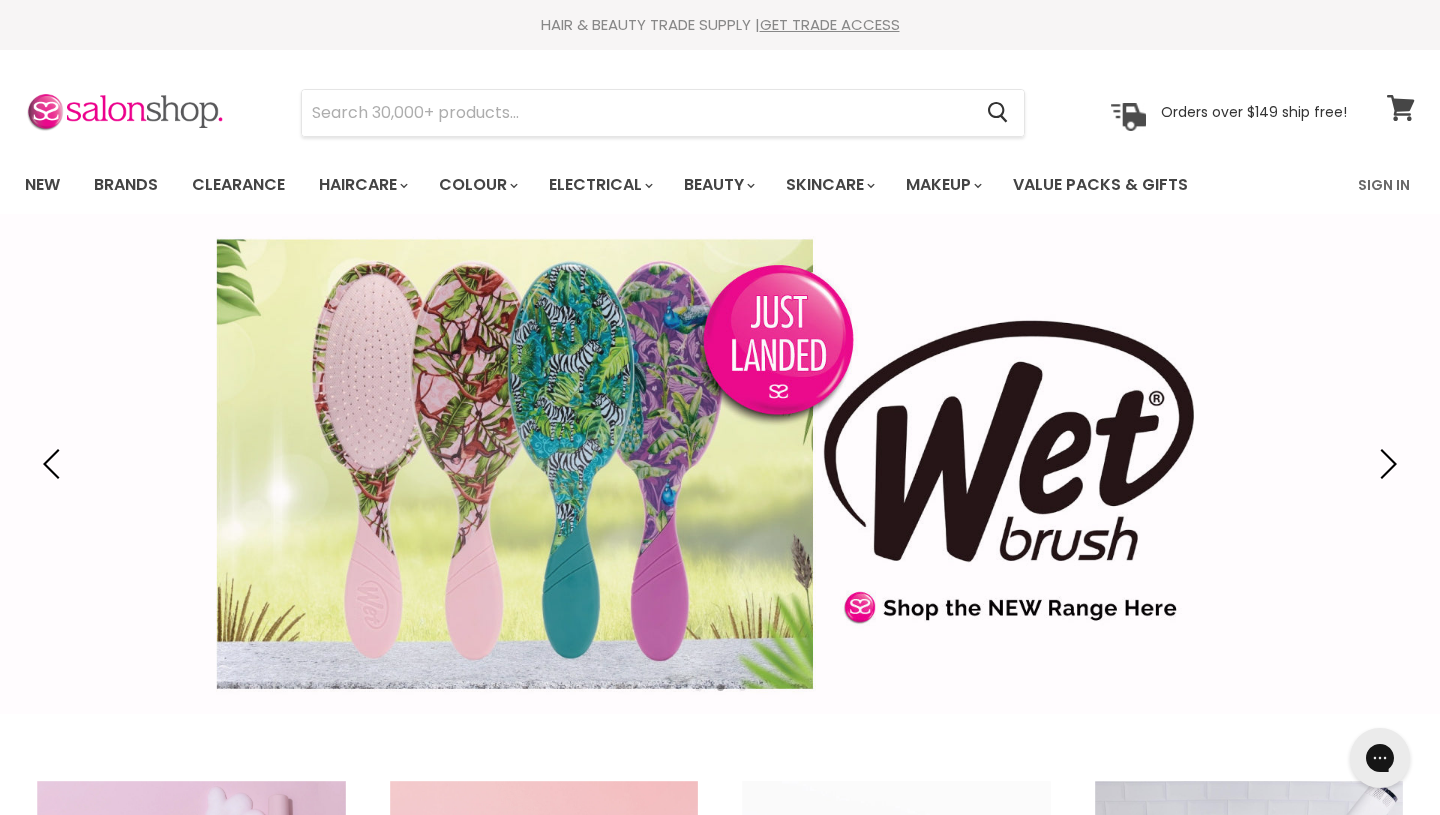 click 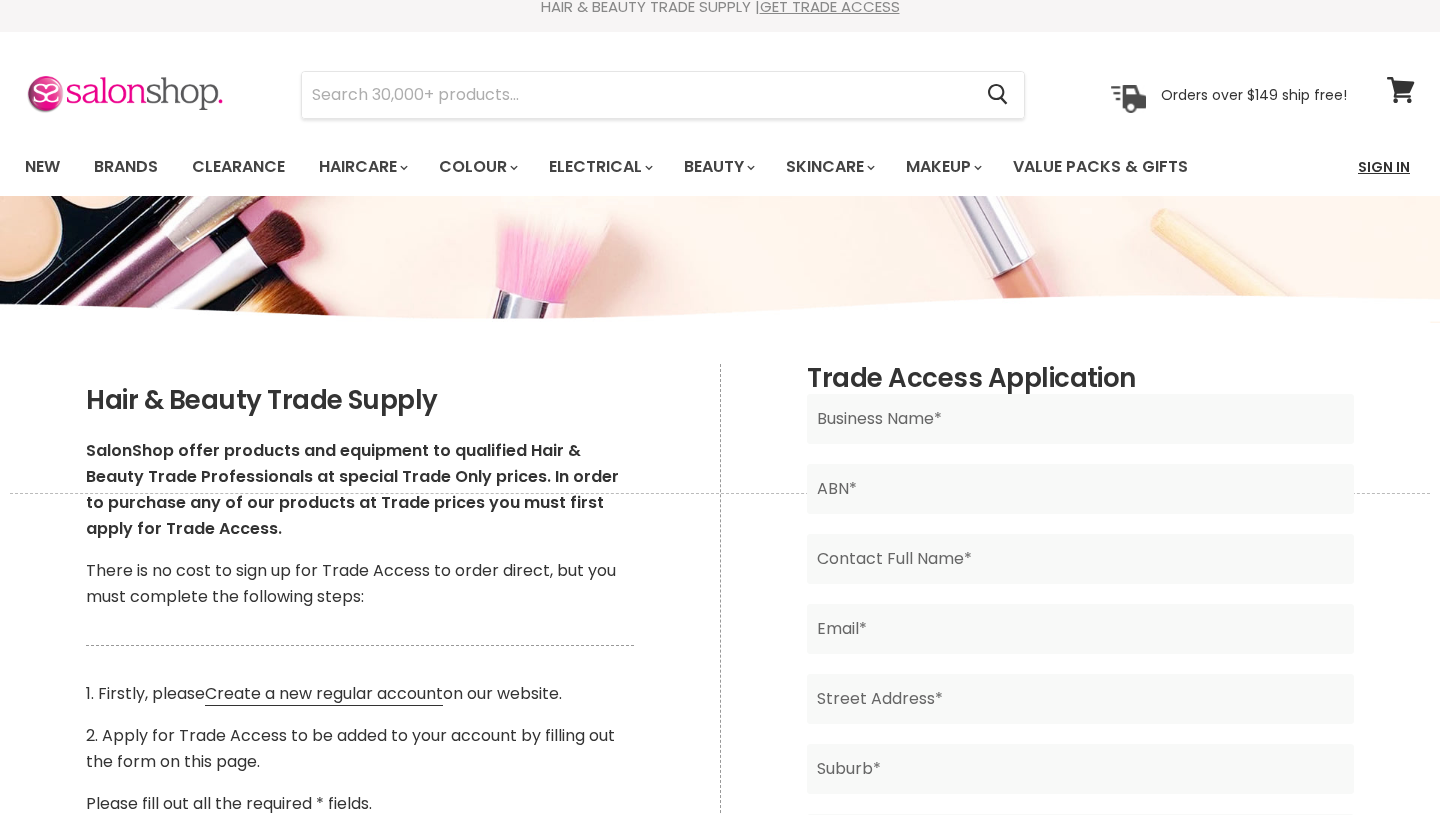 scroll, scrollTop: 18, scrollLeft: 0, axis: vertical 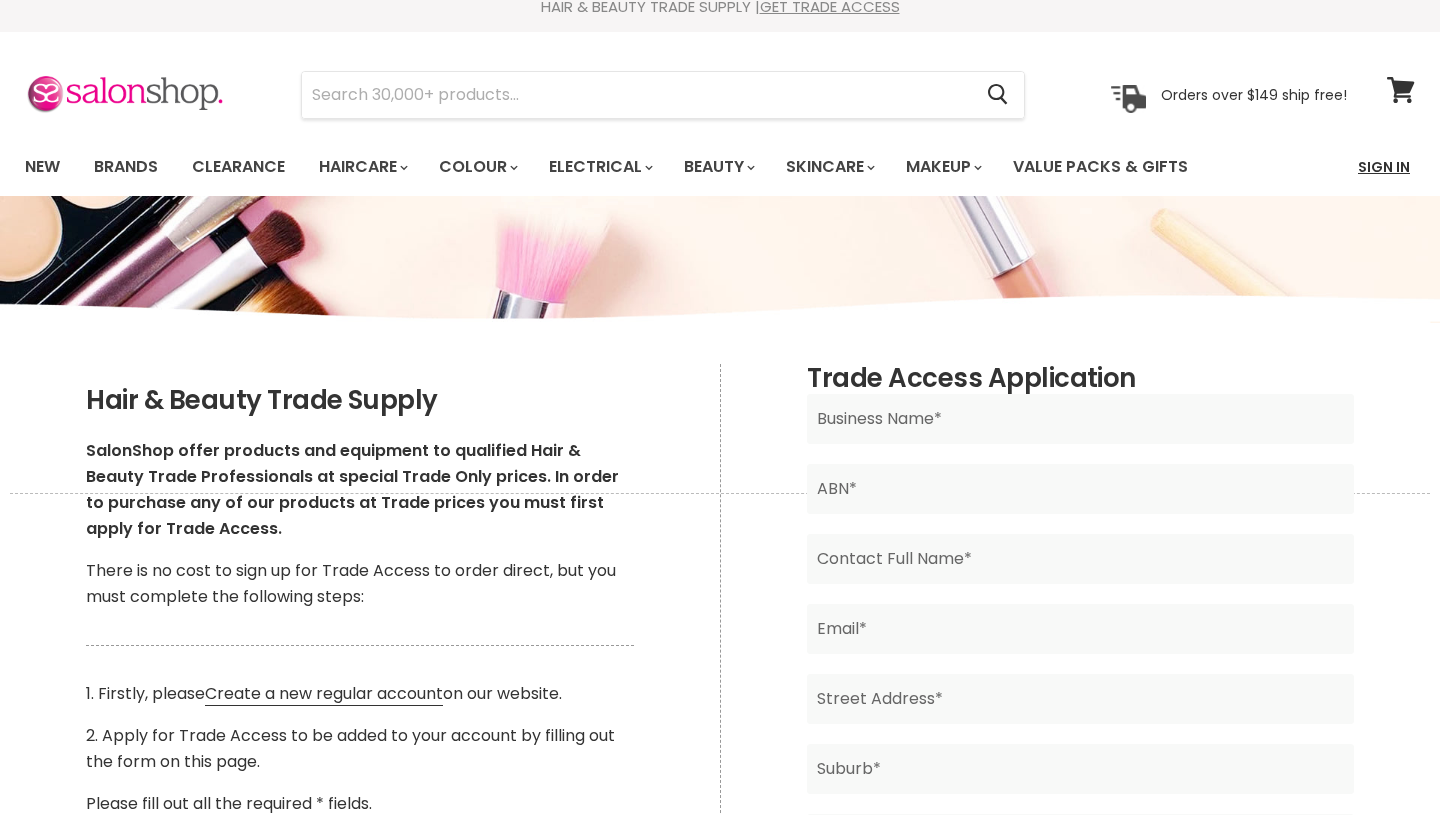 click on "Sign In" at bounding box center [1384, 167] 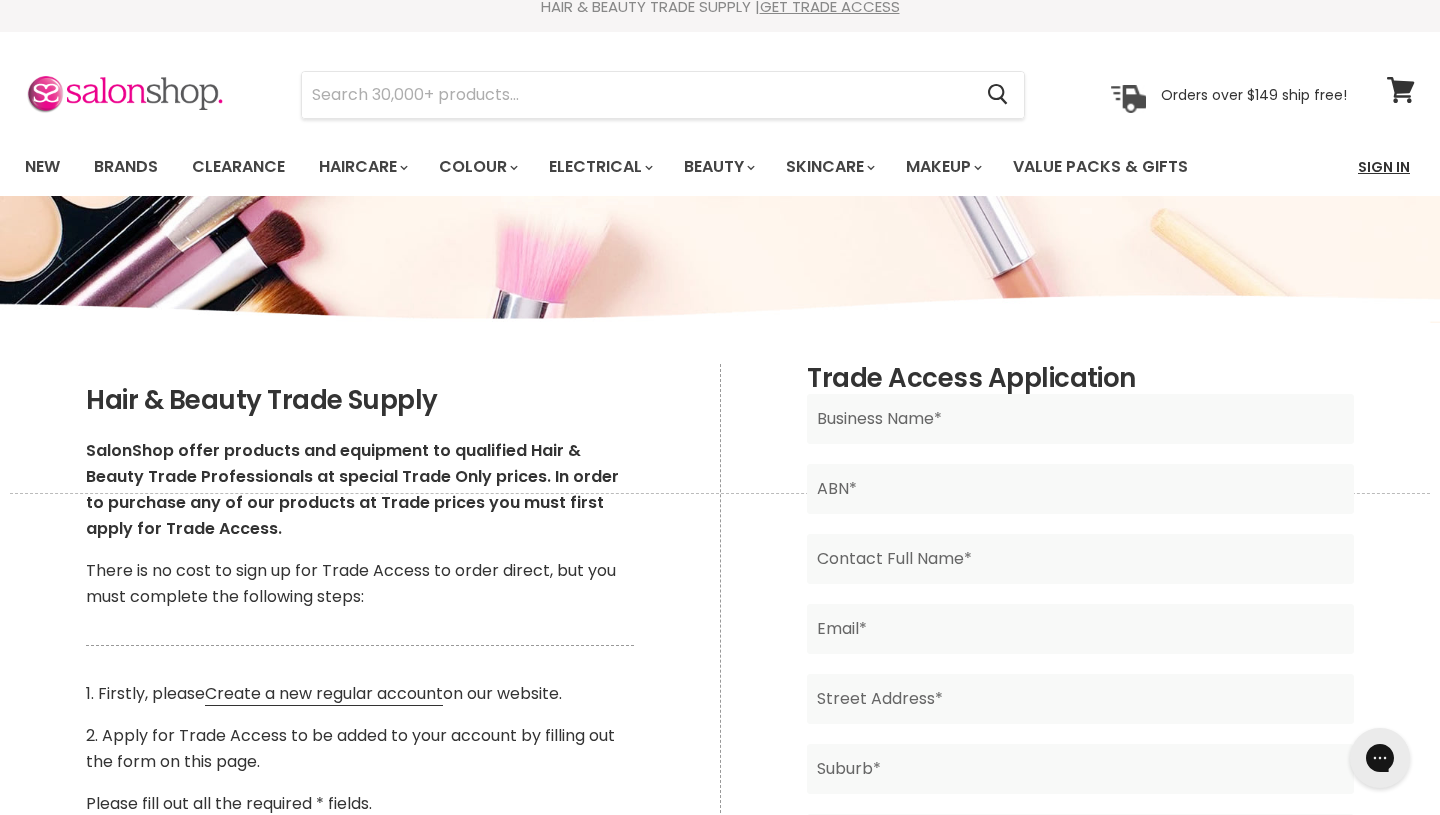 scroll, scrollTop: 0, scrollLeft: 0, axis: both 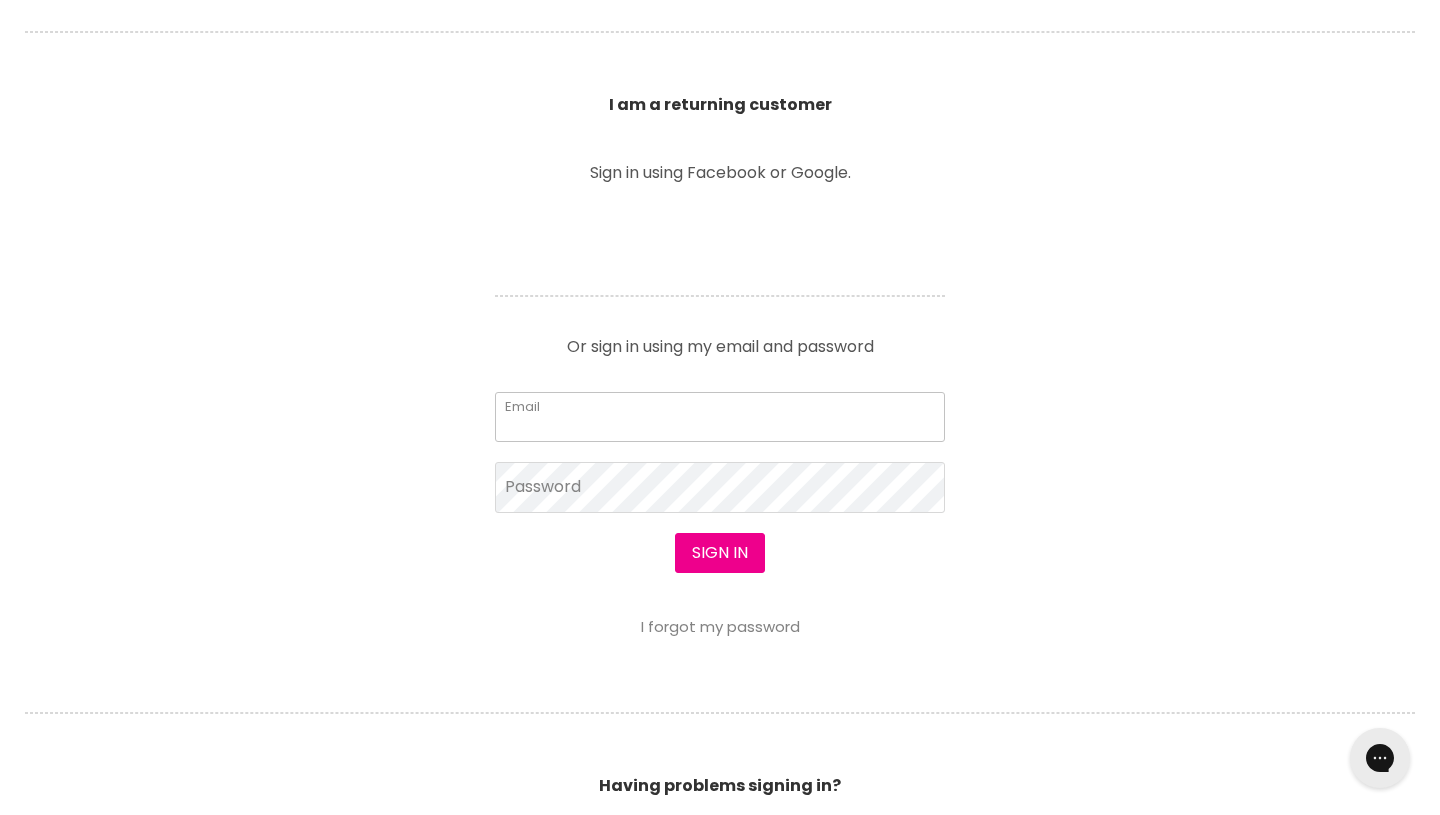 click on "Email" at bounding box center (720, 417) 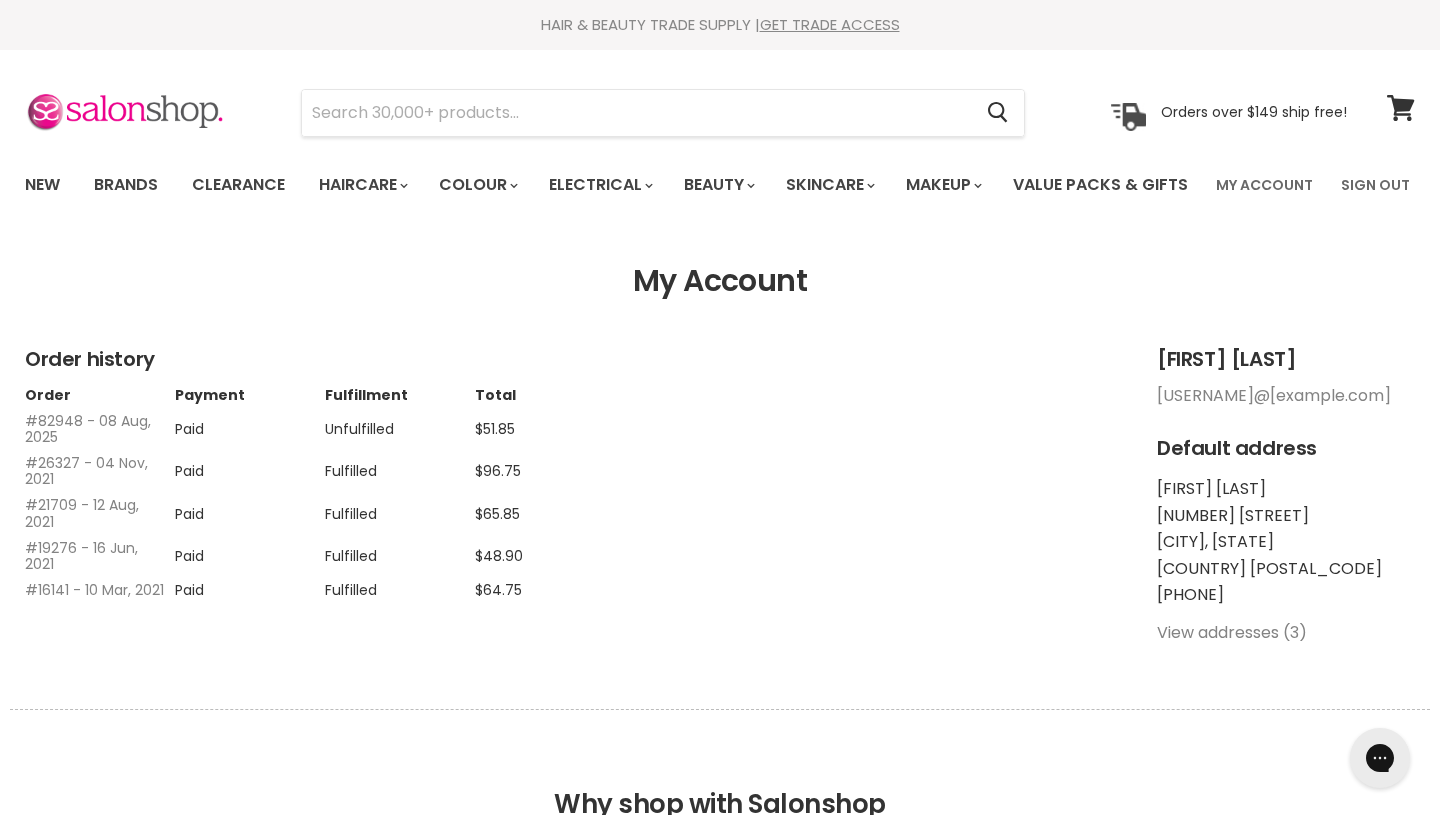scroll, scrollTop: 0, scrollLeft: 0, axis: both 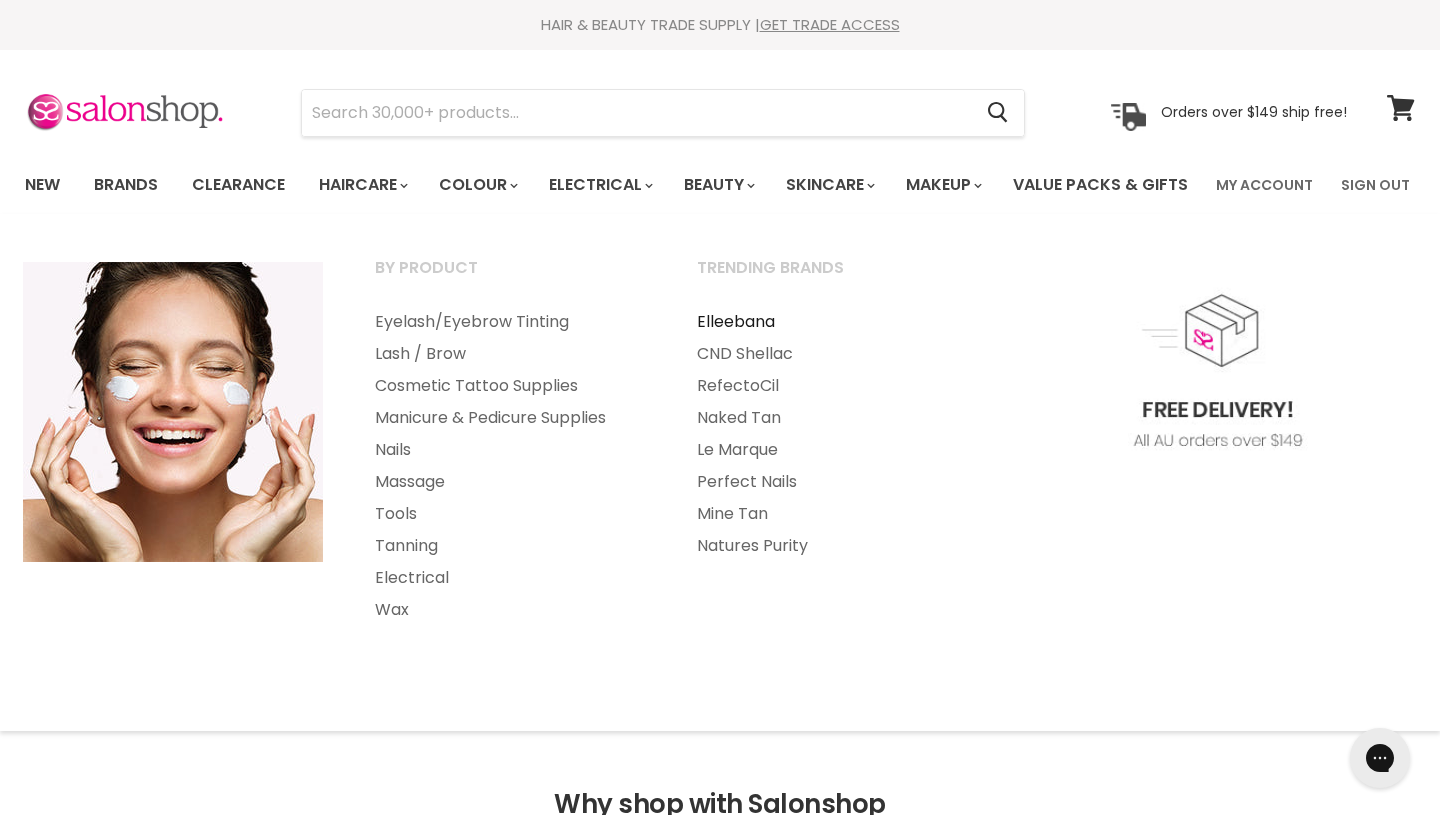 click on "Elleebana" at bounding box center [831, 322] 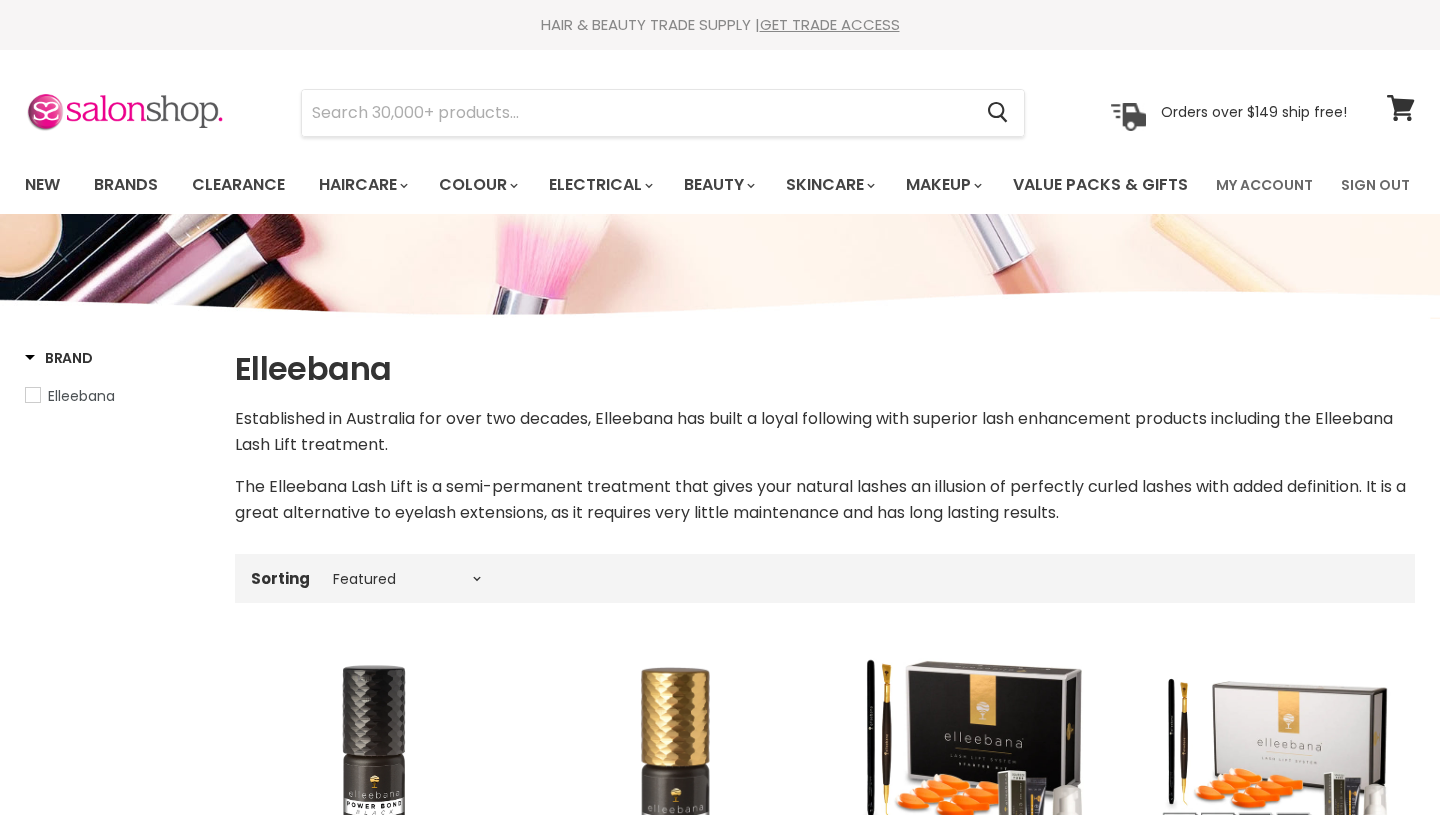 select on "manual" 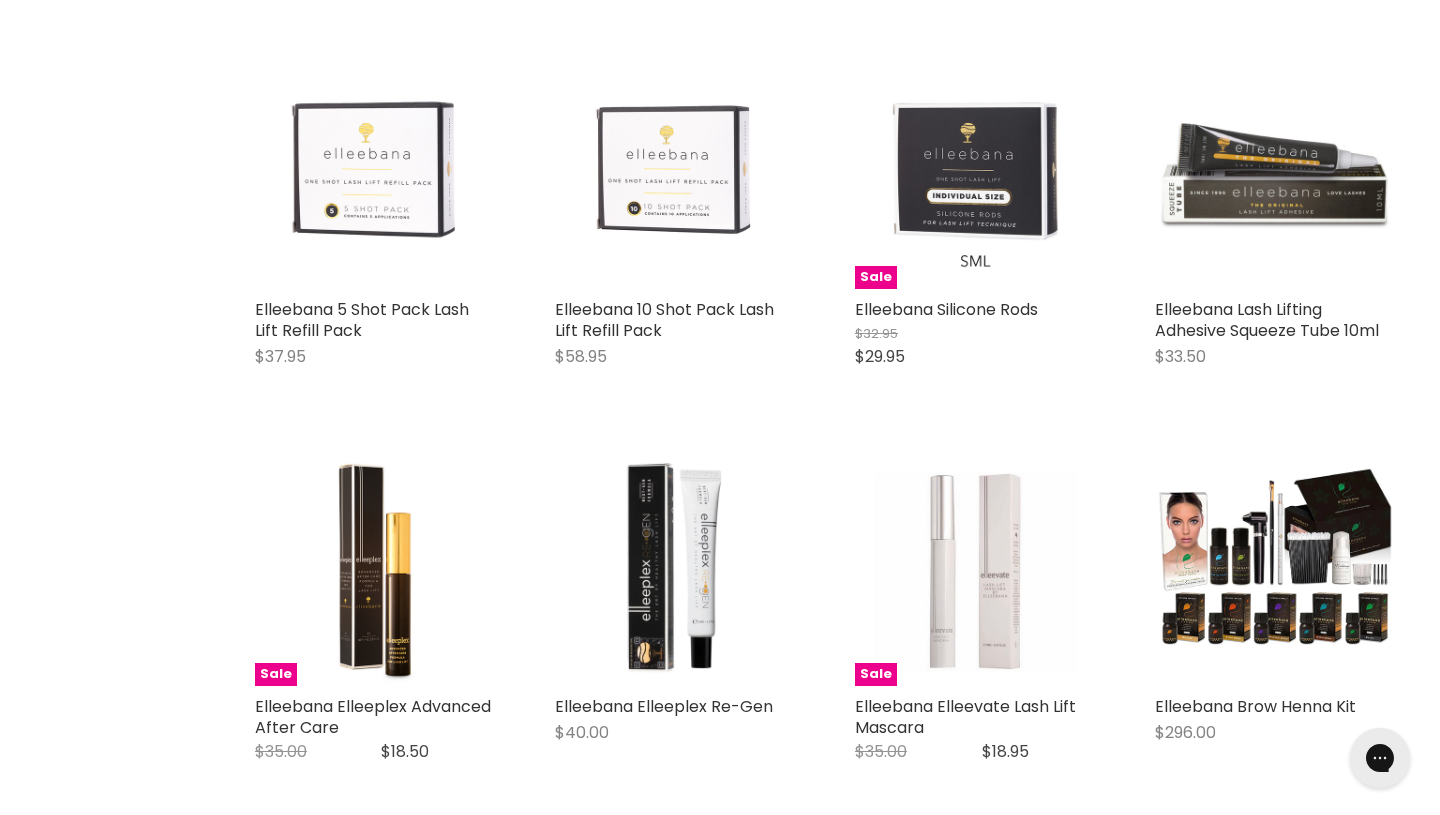 scroll, scrollTop: 0, scrollLeft: 0, axis: both 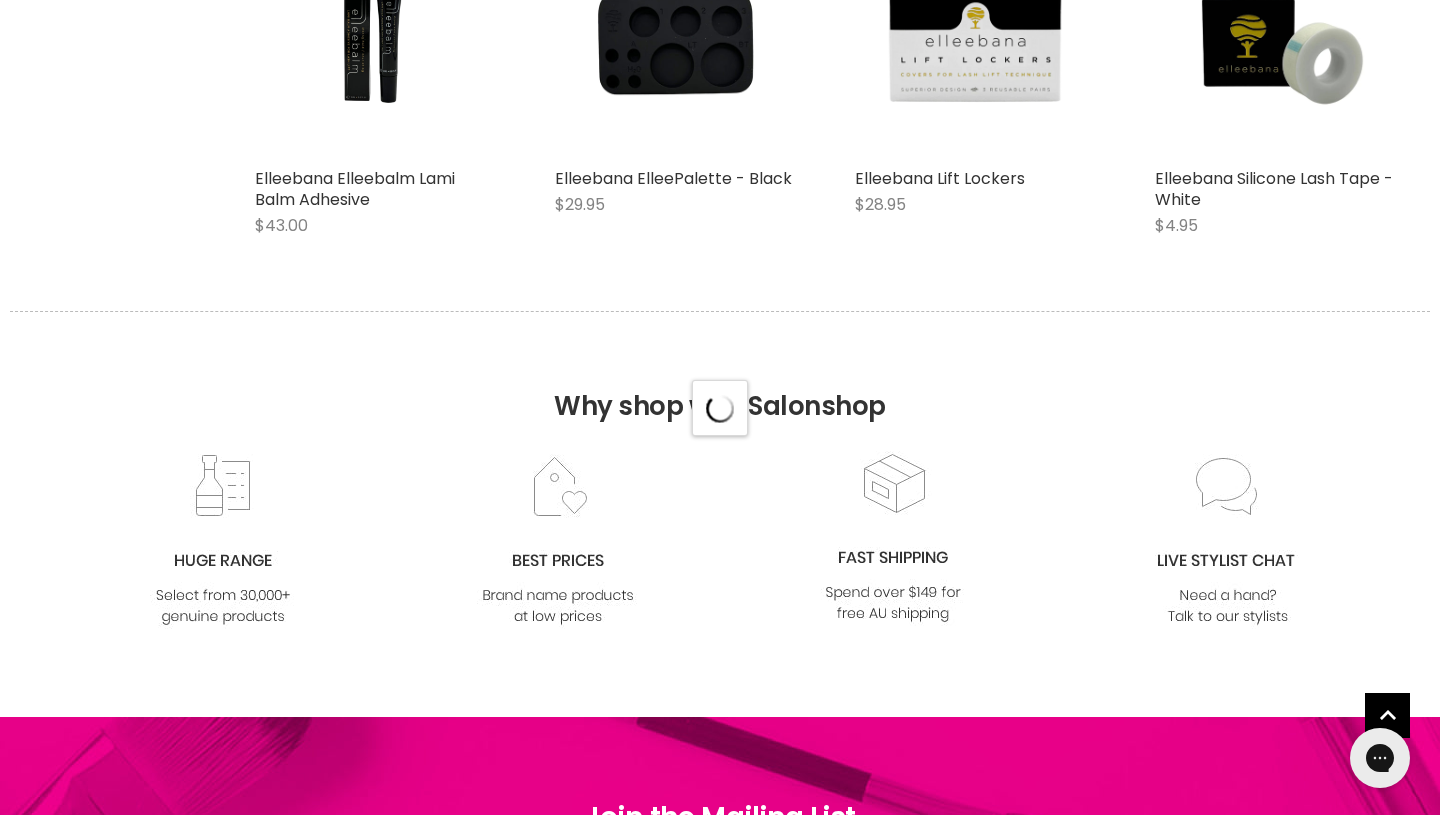 select on "manual" 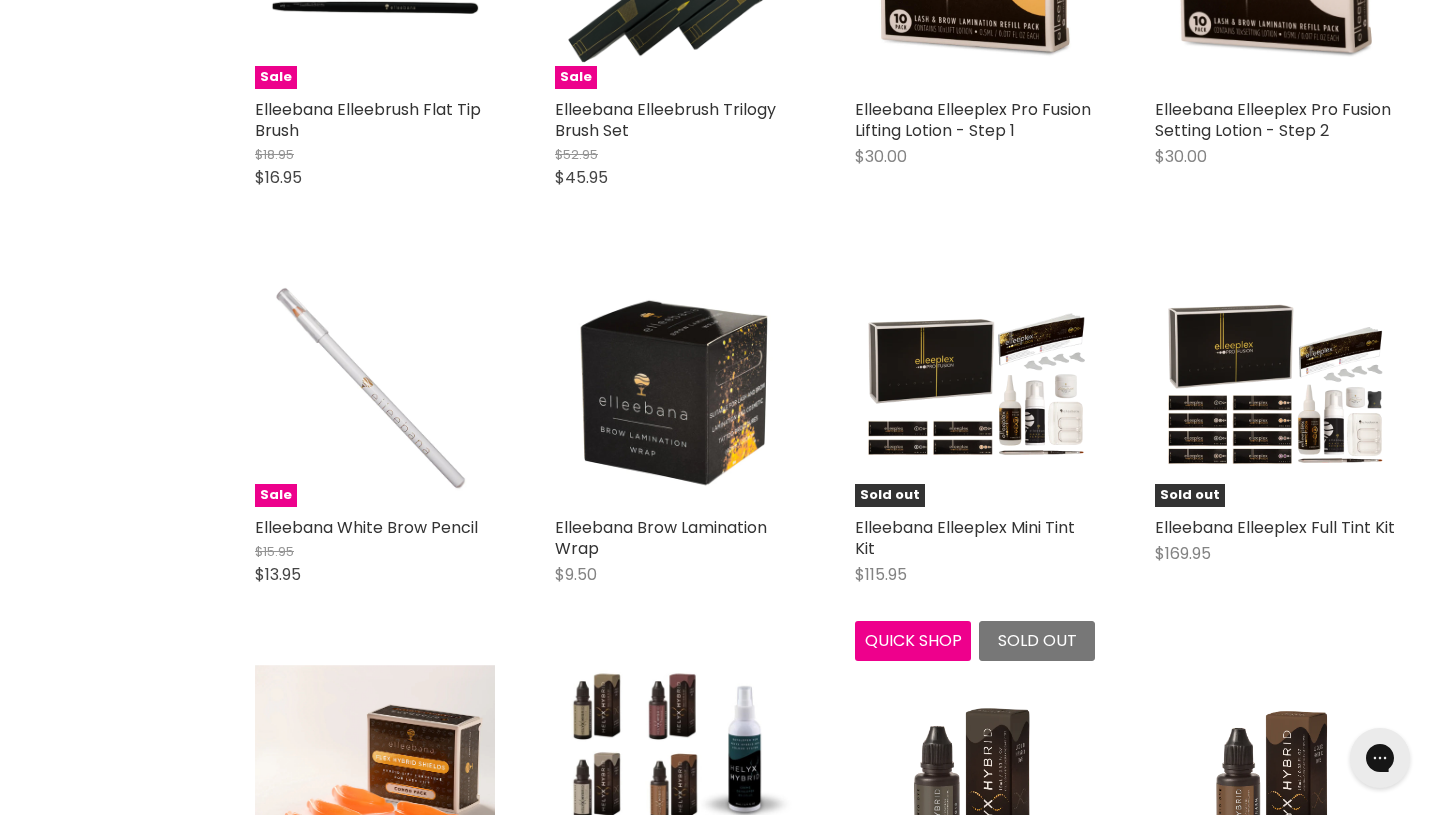 scroll, scrollTop: 4252, scrollLeft: 0, axis: vertical 